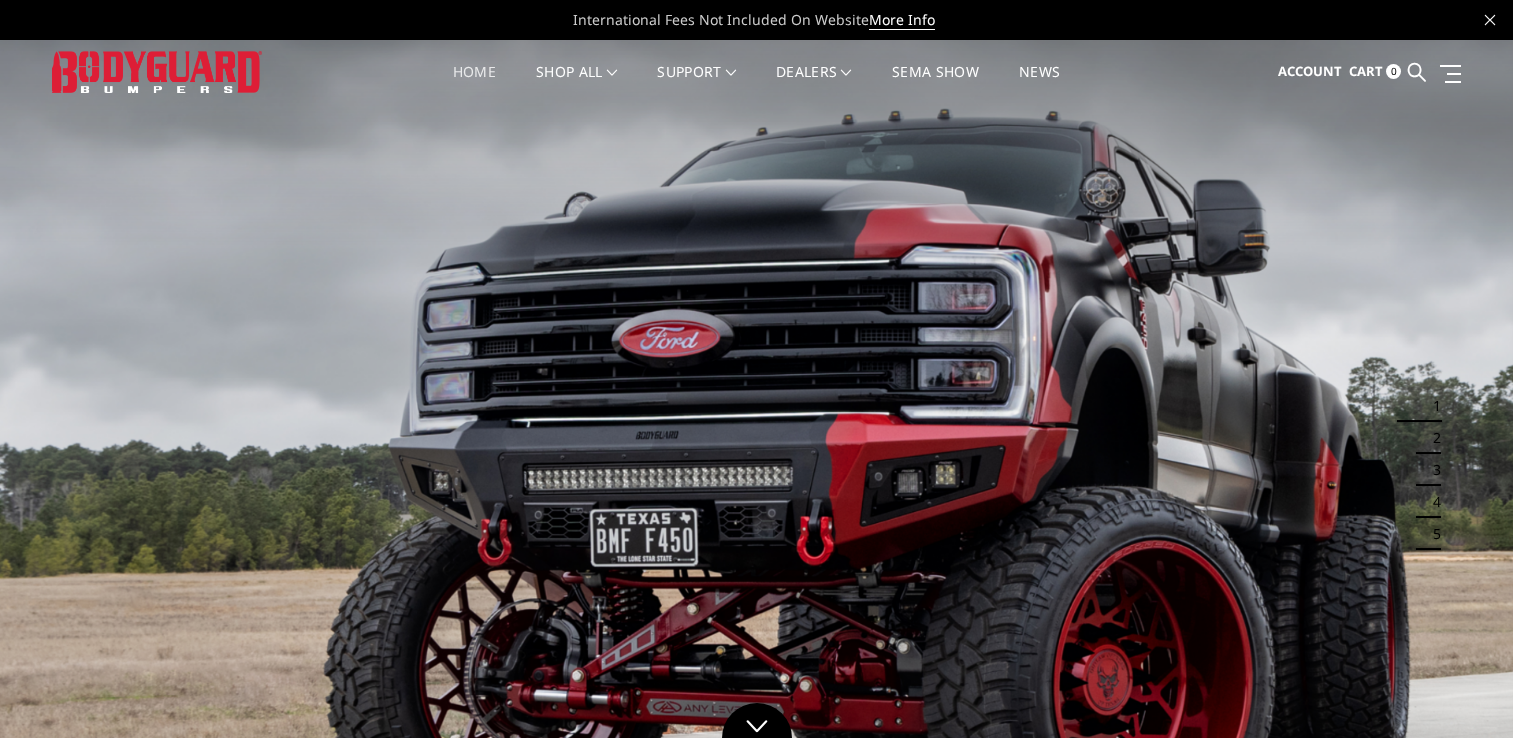 scroll, scrollTop: 0, scrollLeft: 0, axis: both 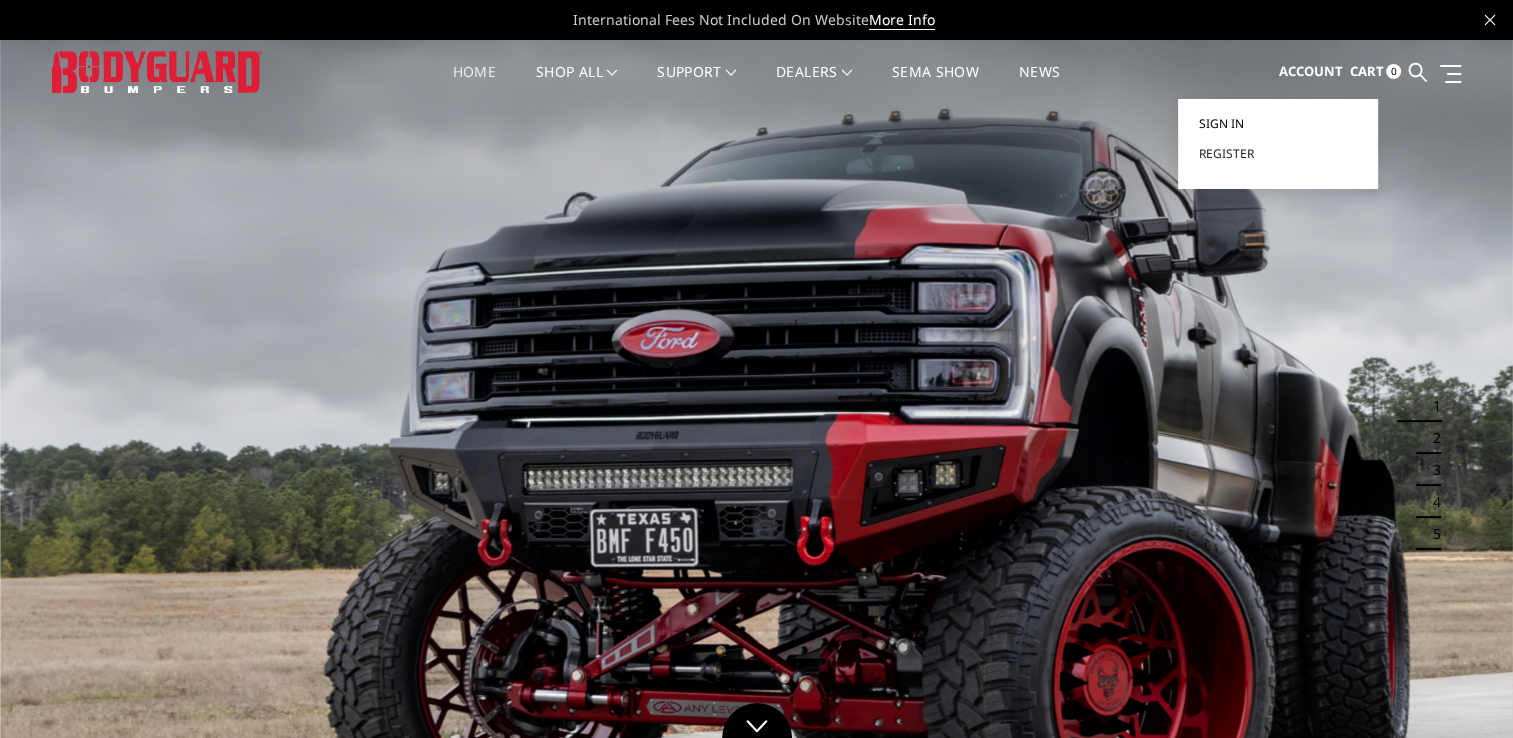 click on "Sign in" at bounding box center (1220, 123) 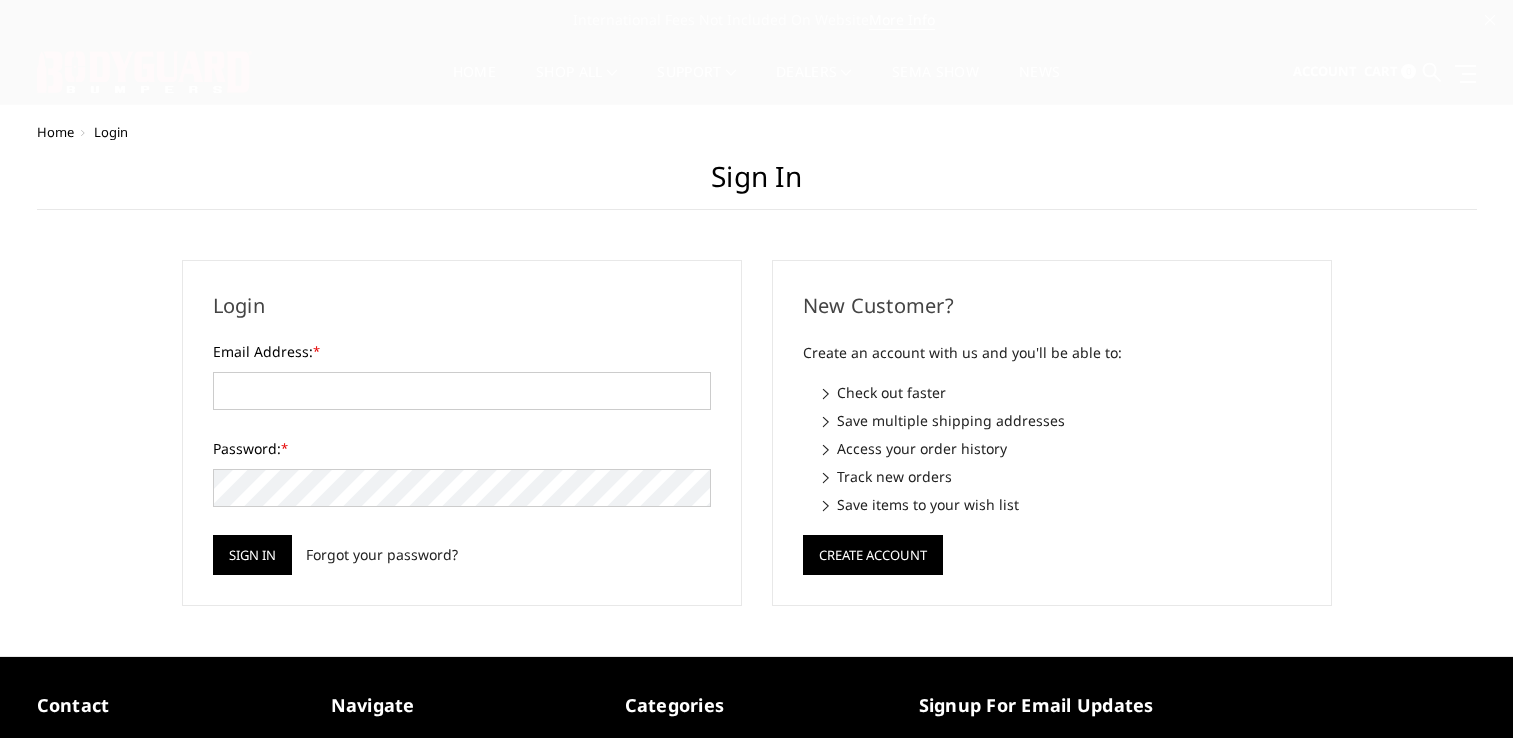 scroll, scrollTop: 0, scrollLeft: 0, axis: both 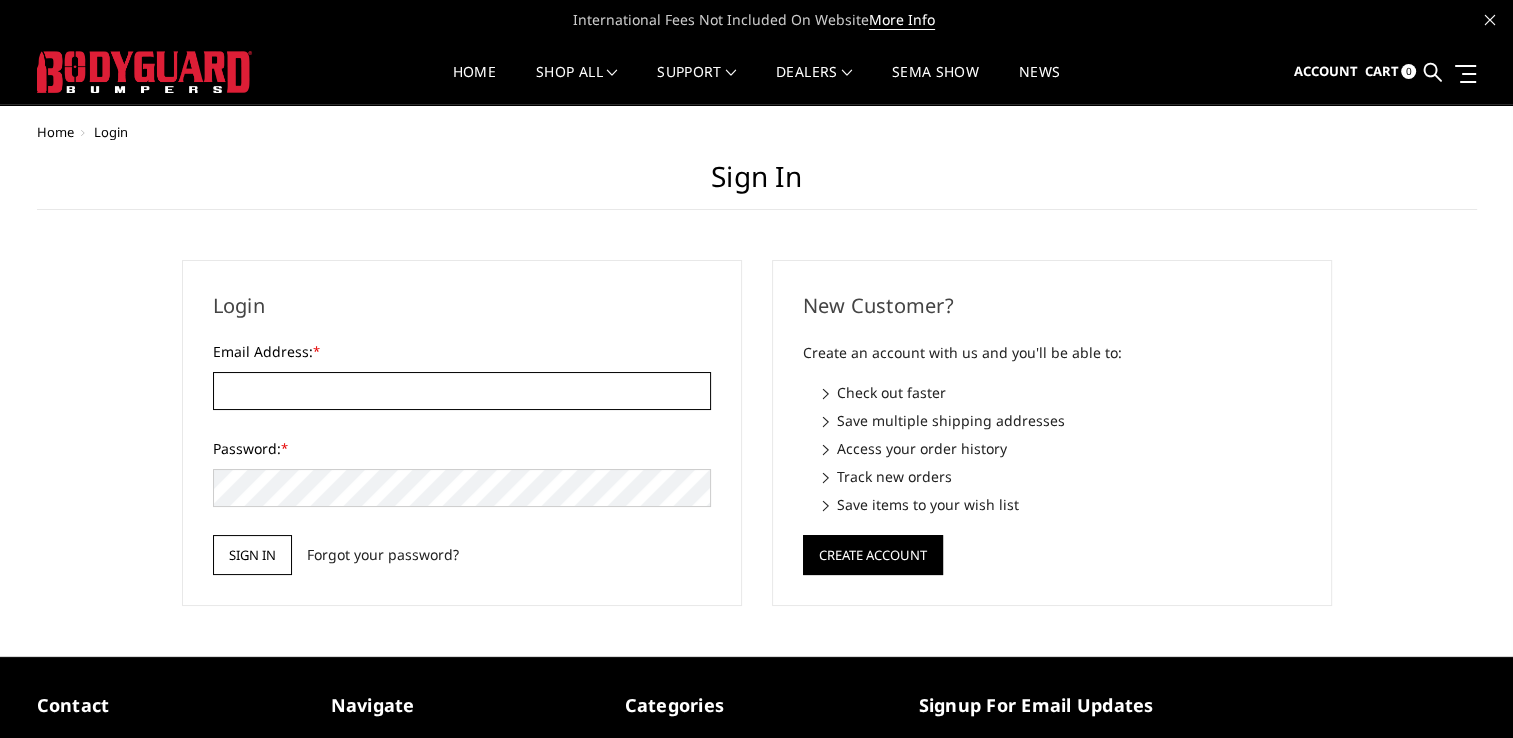 type on "[USERNAME]@example.com" 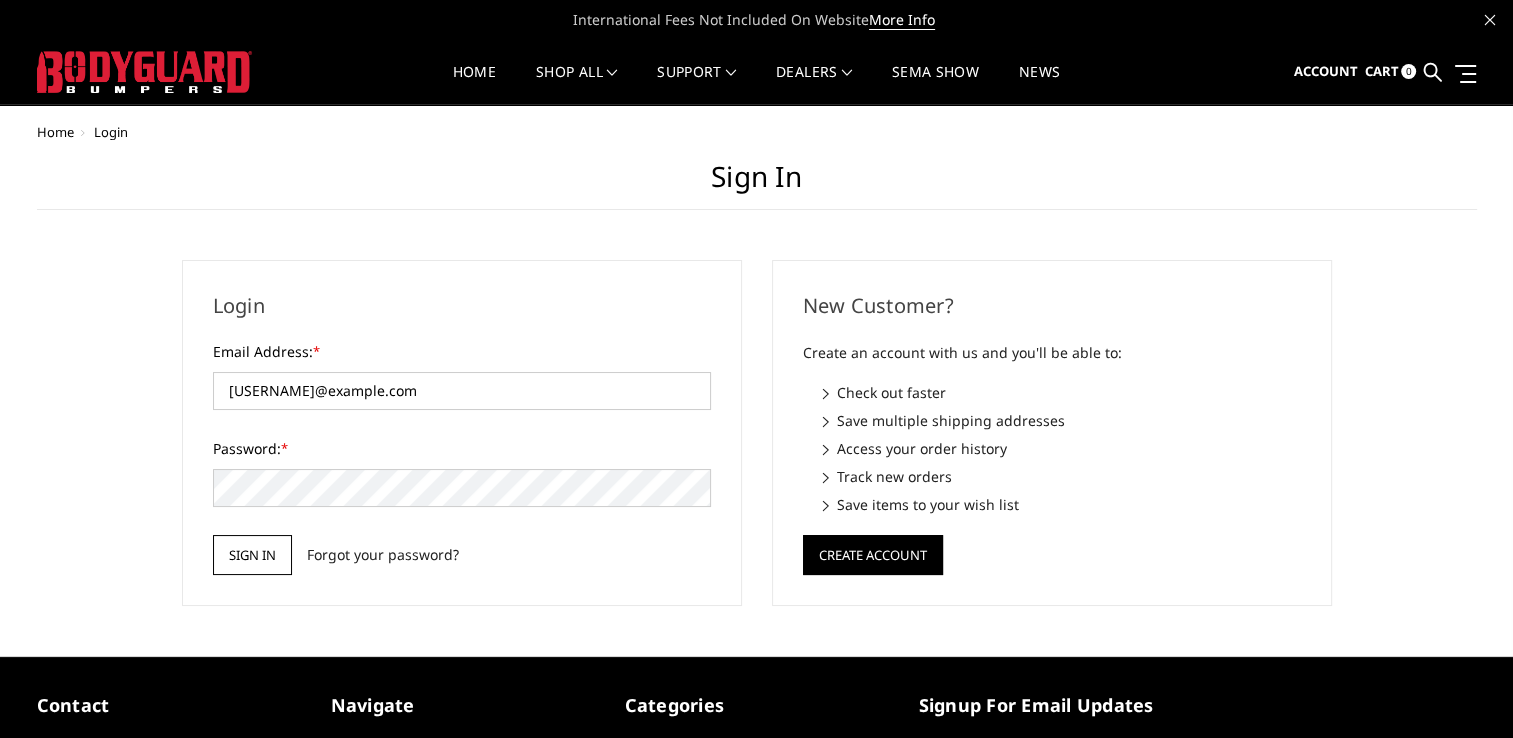click on "Sign in" at bounding box center (252, 555) 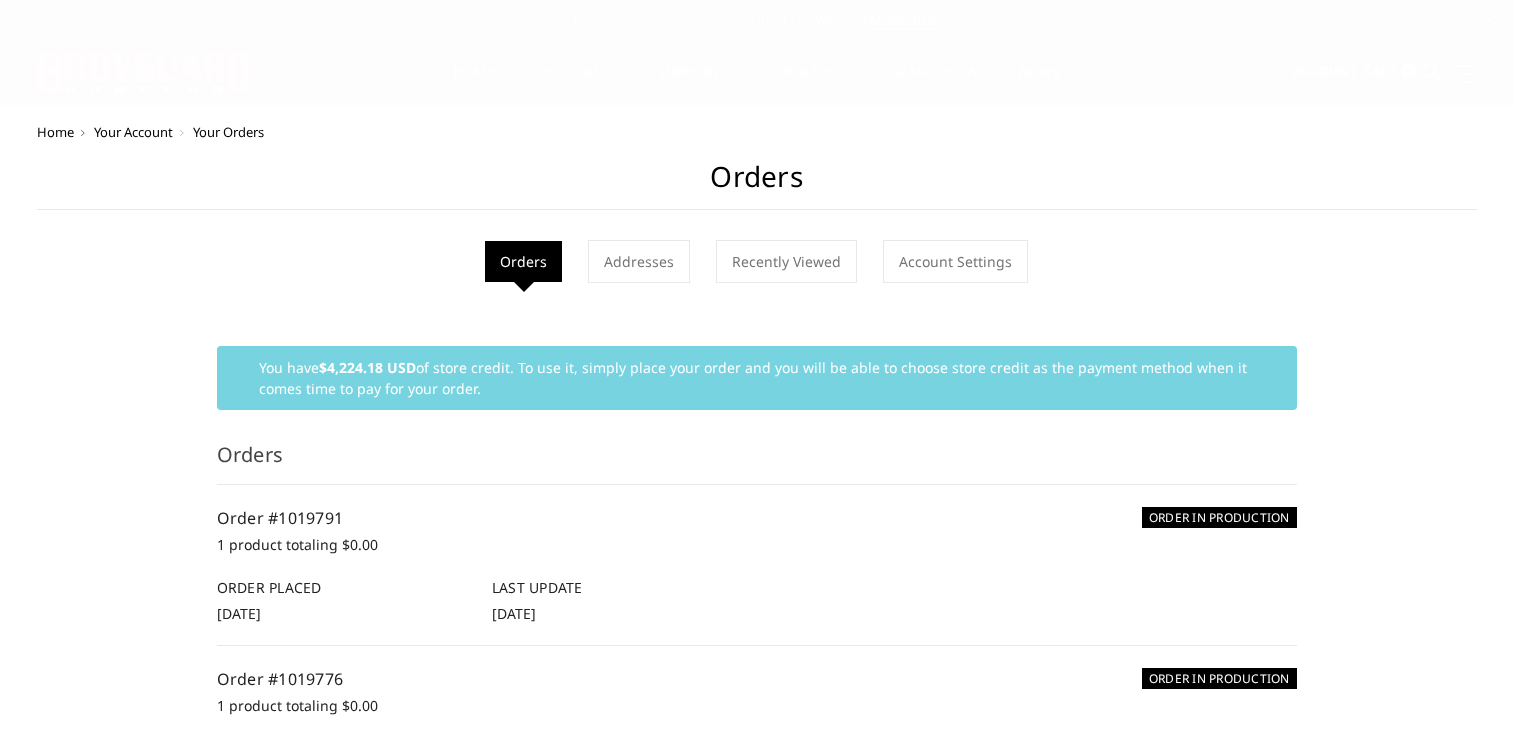 scroll, scrollTop: 0, scrollLeft: 0, axis: both 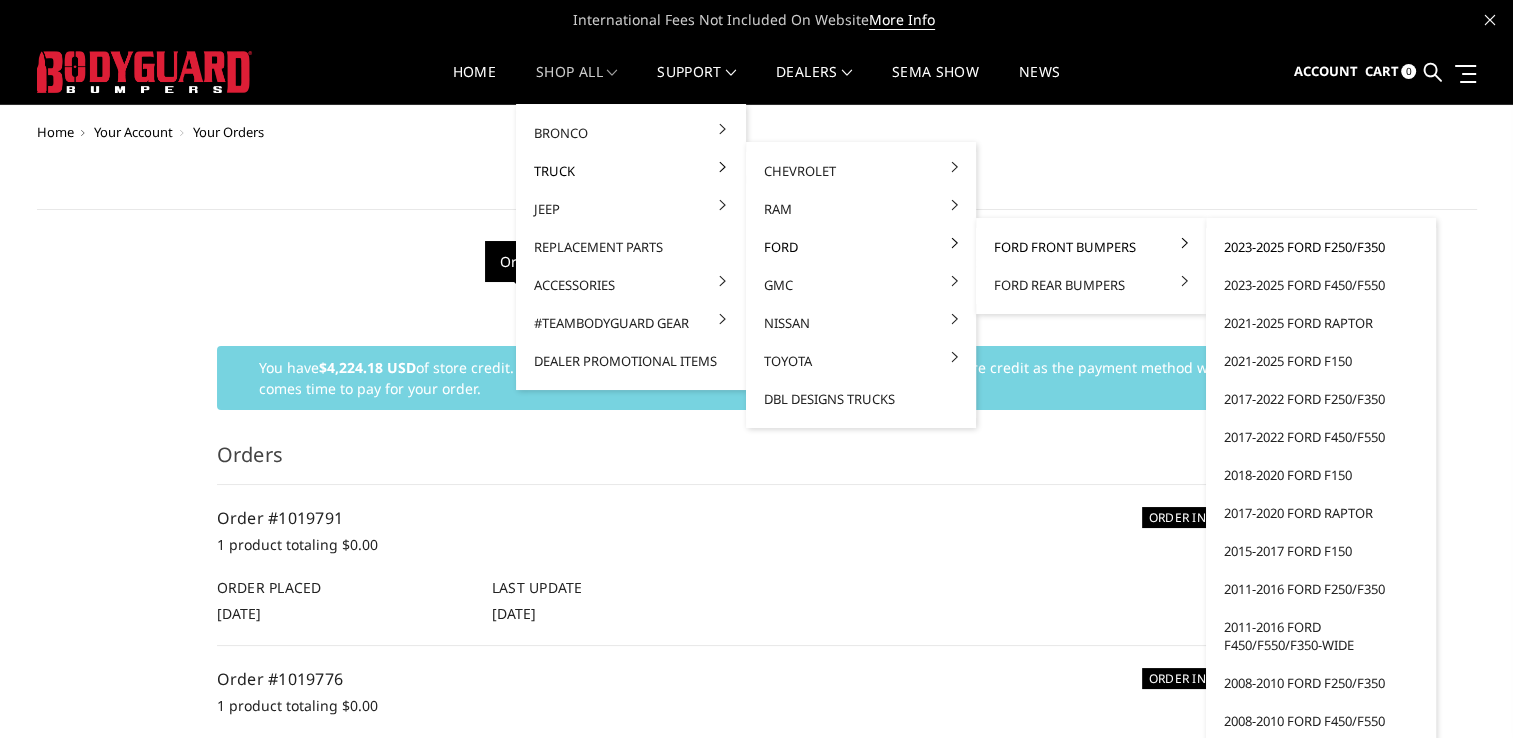 click on "2023-2025 Ford F250/F350" at bounding box center (1321, 247) 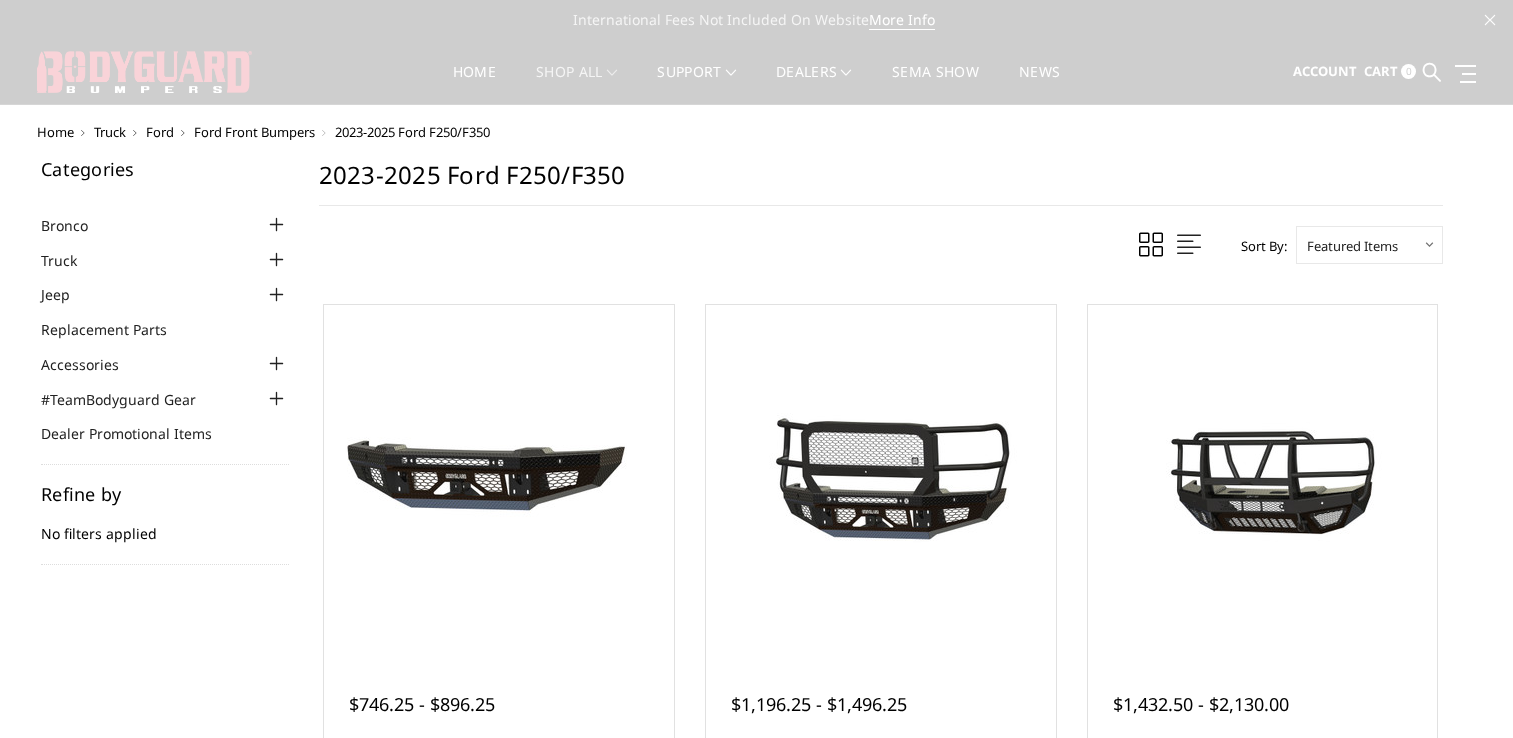 scroll, scrollTop: 0, scrollLeft: 0, axis: both 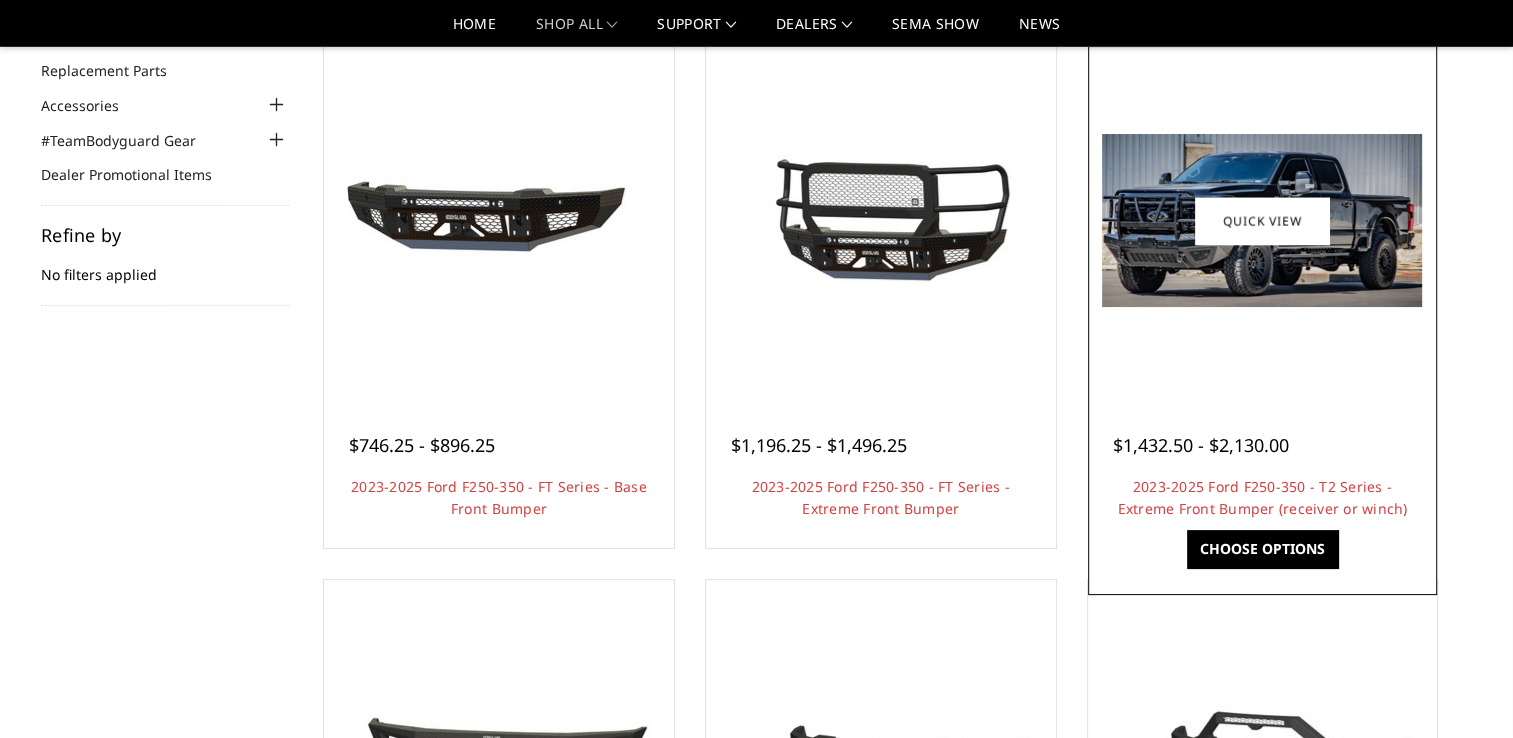 click at bounding box center [1262, 220] 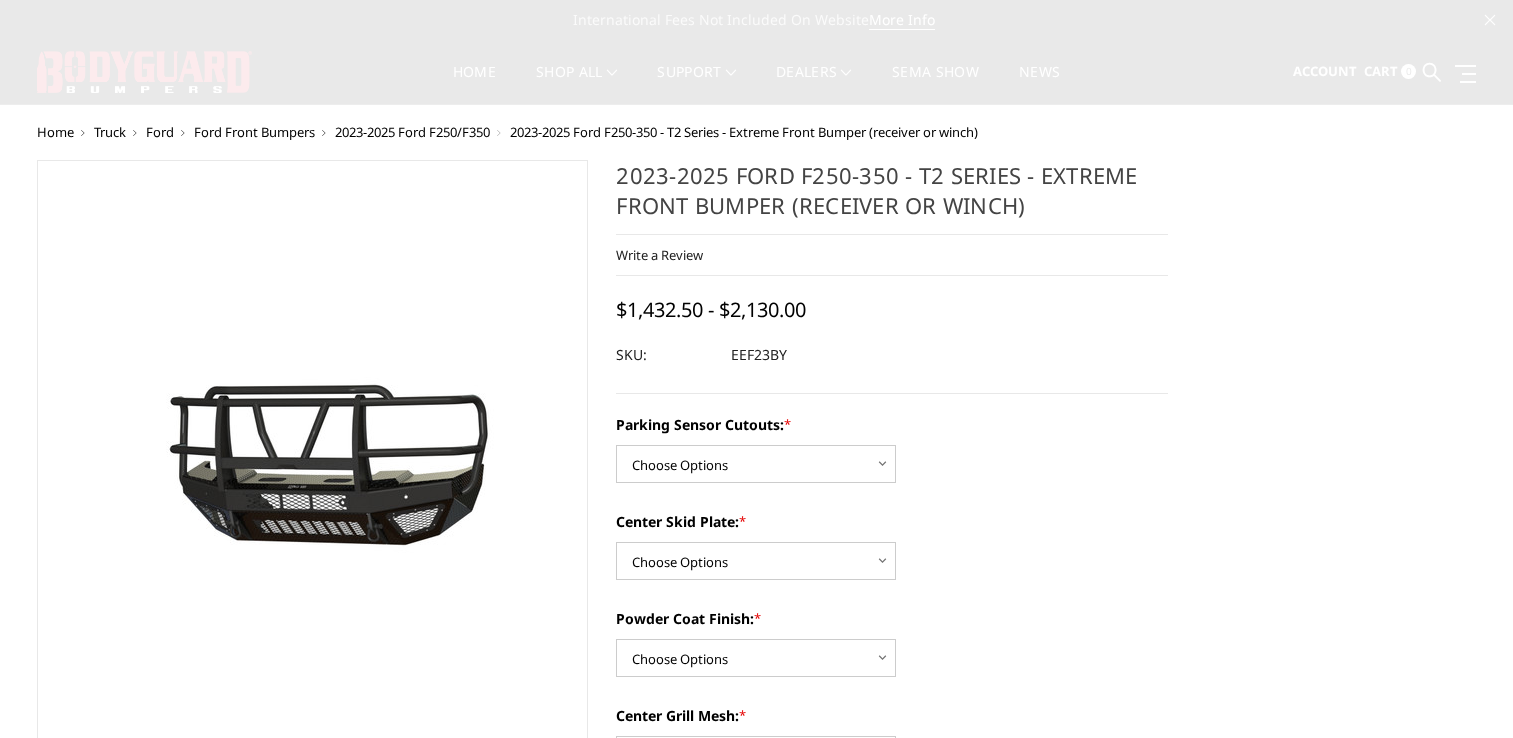 scroll, scrollTop: 0, scrollLeft: 0, axis: both 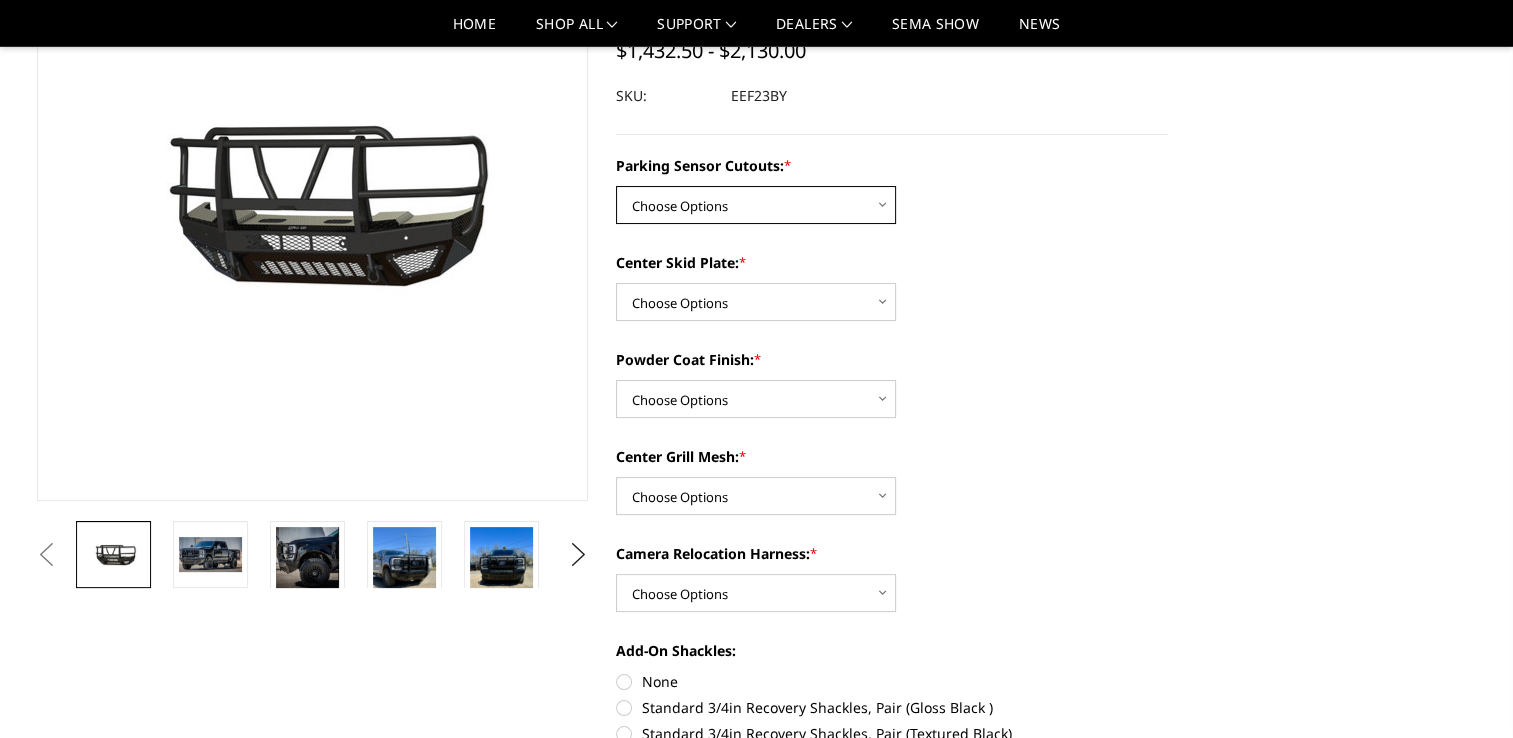 click on "Choose Options
Yes - With Parking Sensor Cutouts" at bounding box center [756, 205] 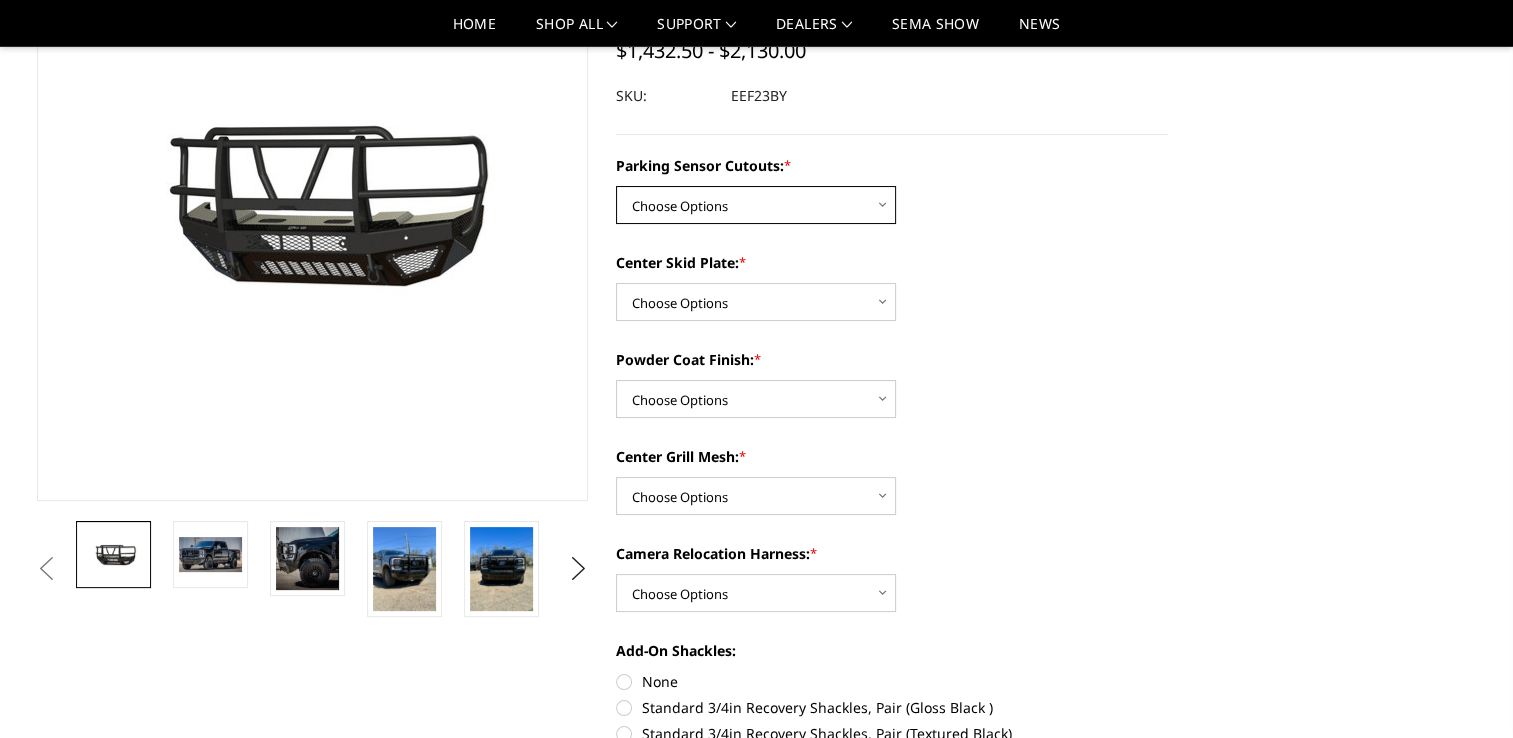 select on "3744" 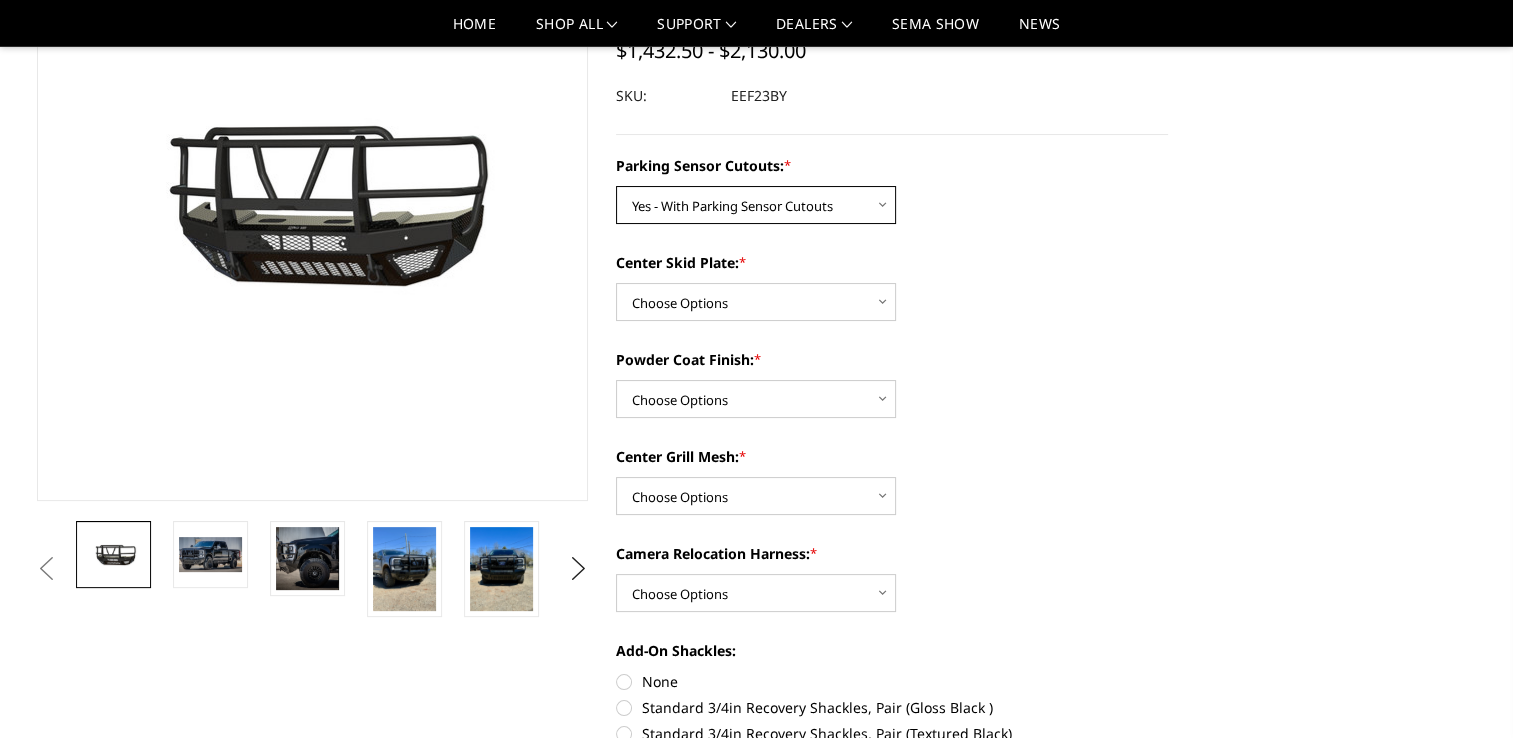 click on "Choose Options
Yes - With Parking Sensor Cutouts" at bounding box center (756, 205) 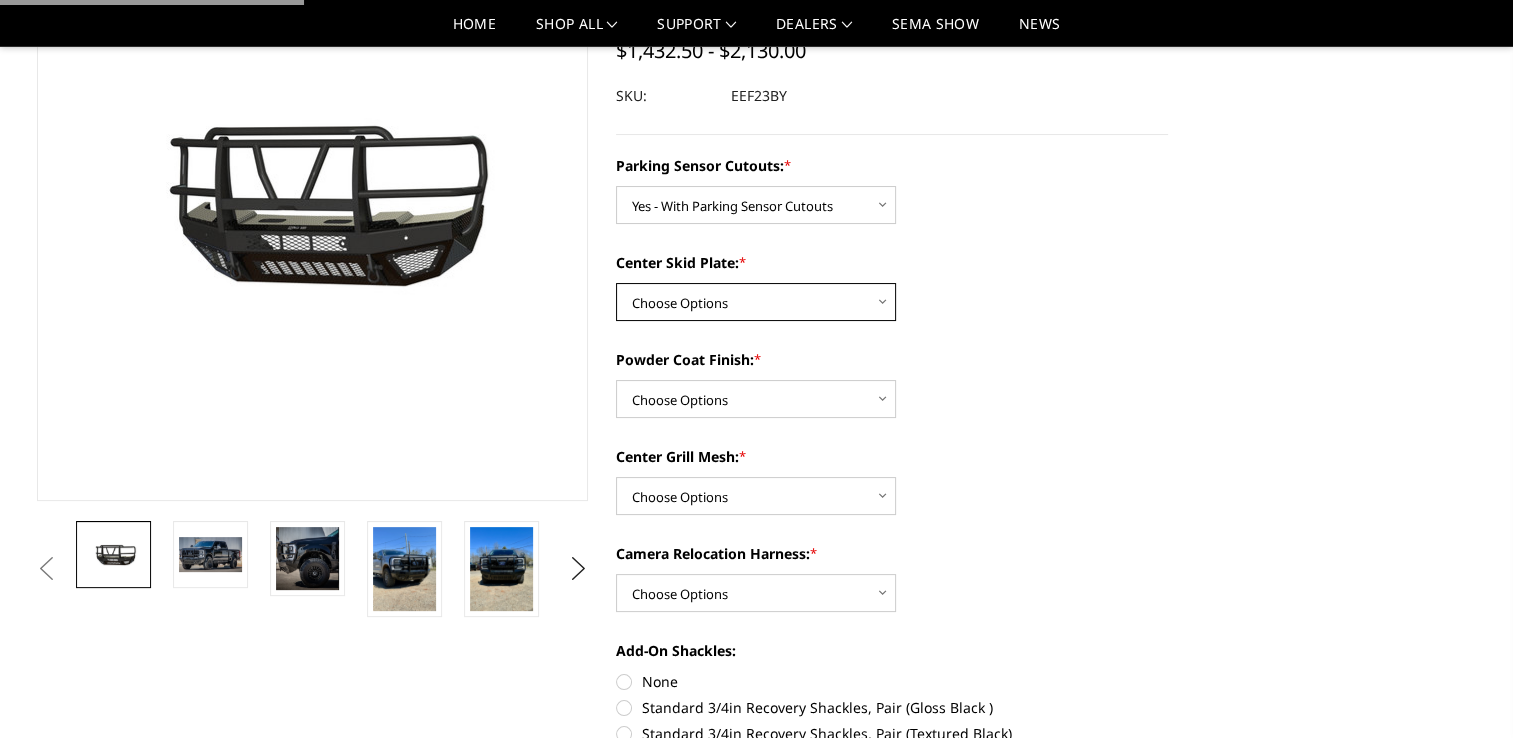 click on "Choose Options
2" Receiver Tube
Standard Skid Plate (included)
Winch Mount Skid Plate" at bounding box center [756, 302] 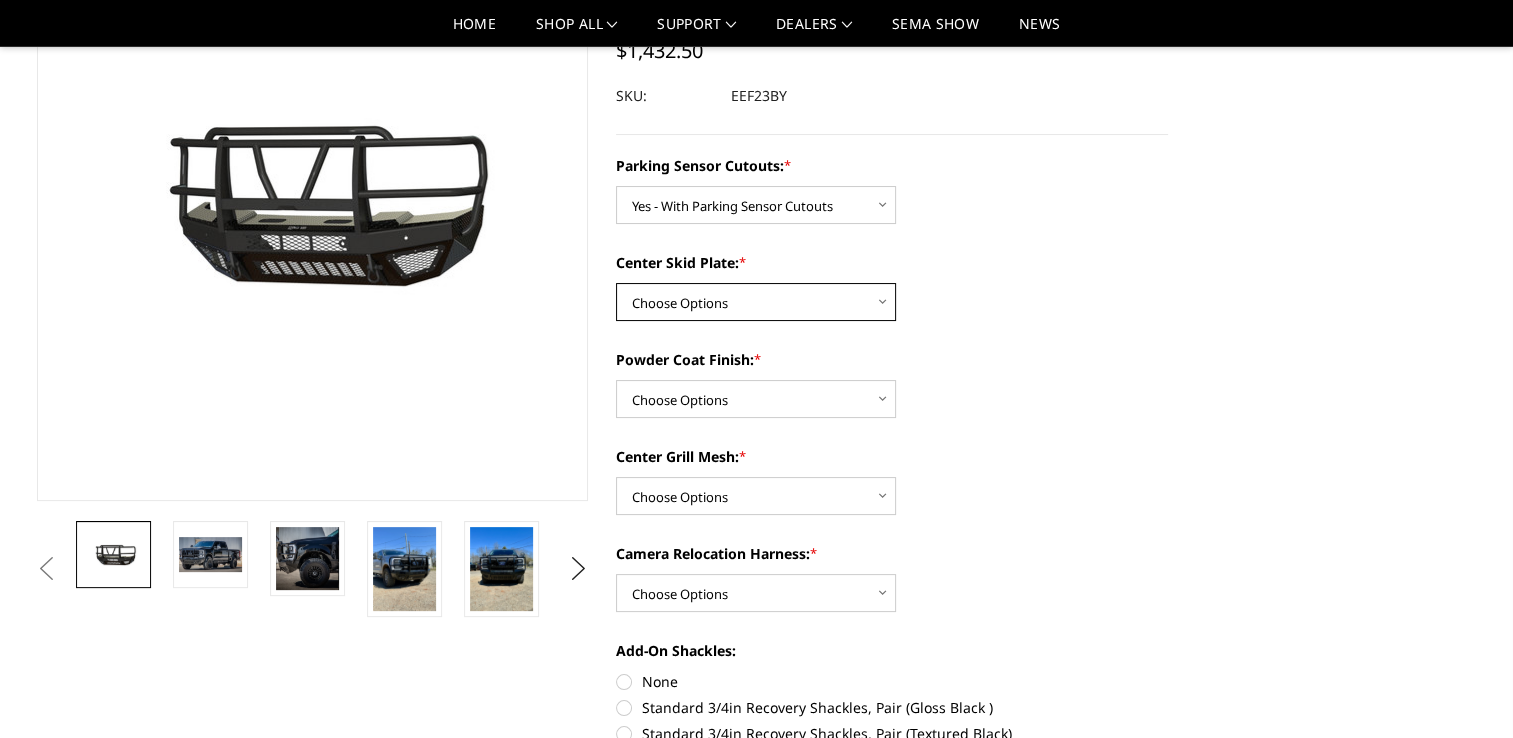 select on "3746" 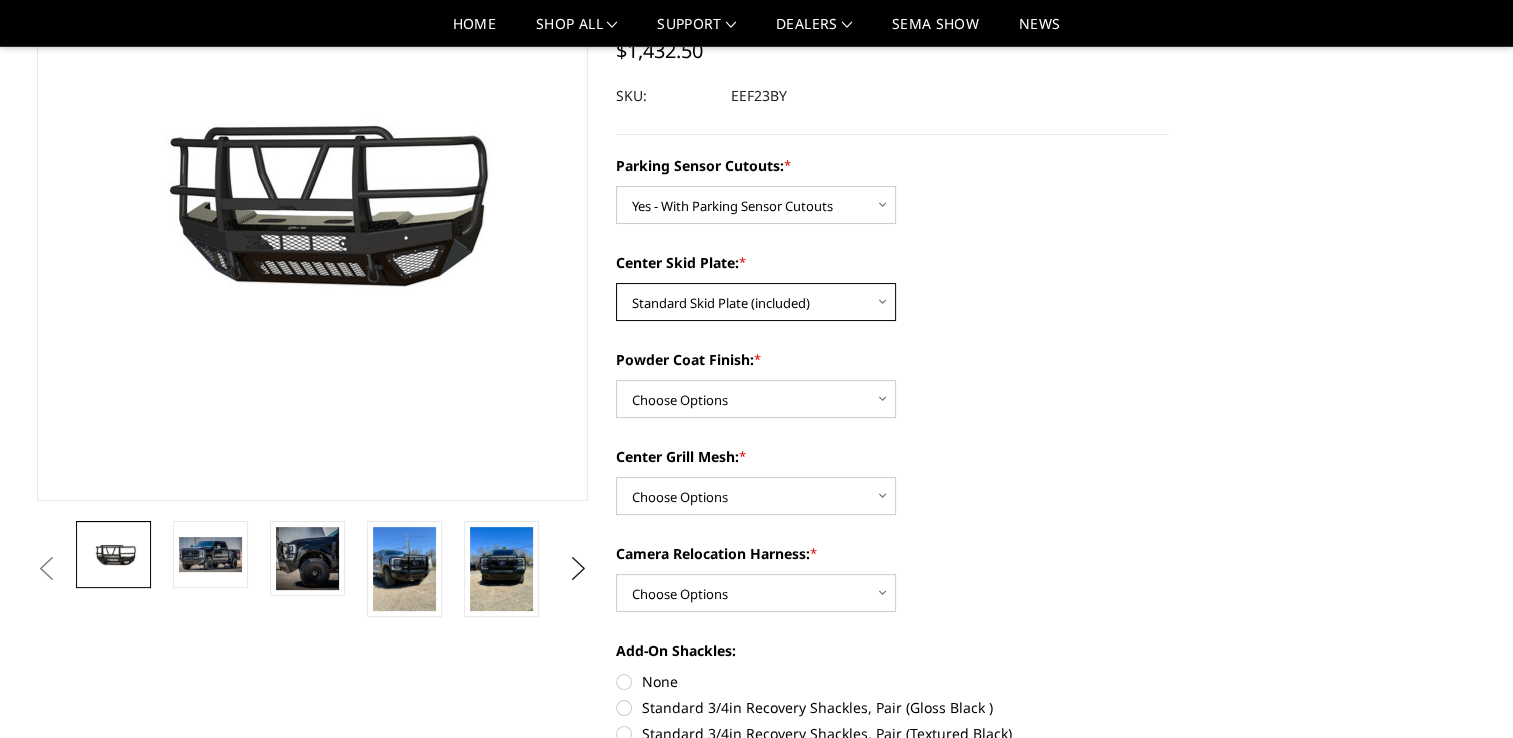 click on "Choose Options
2" Receiver Tube
Standard Skid Plate (included)
Winch Mount Skid Plate" at bounding box center [756, 302] 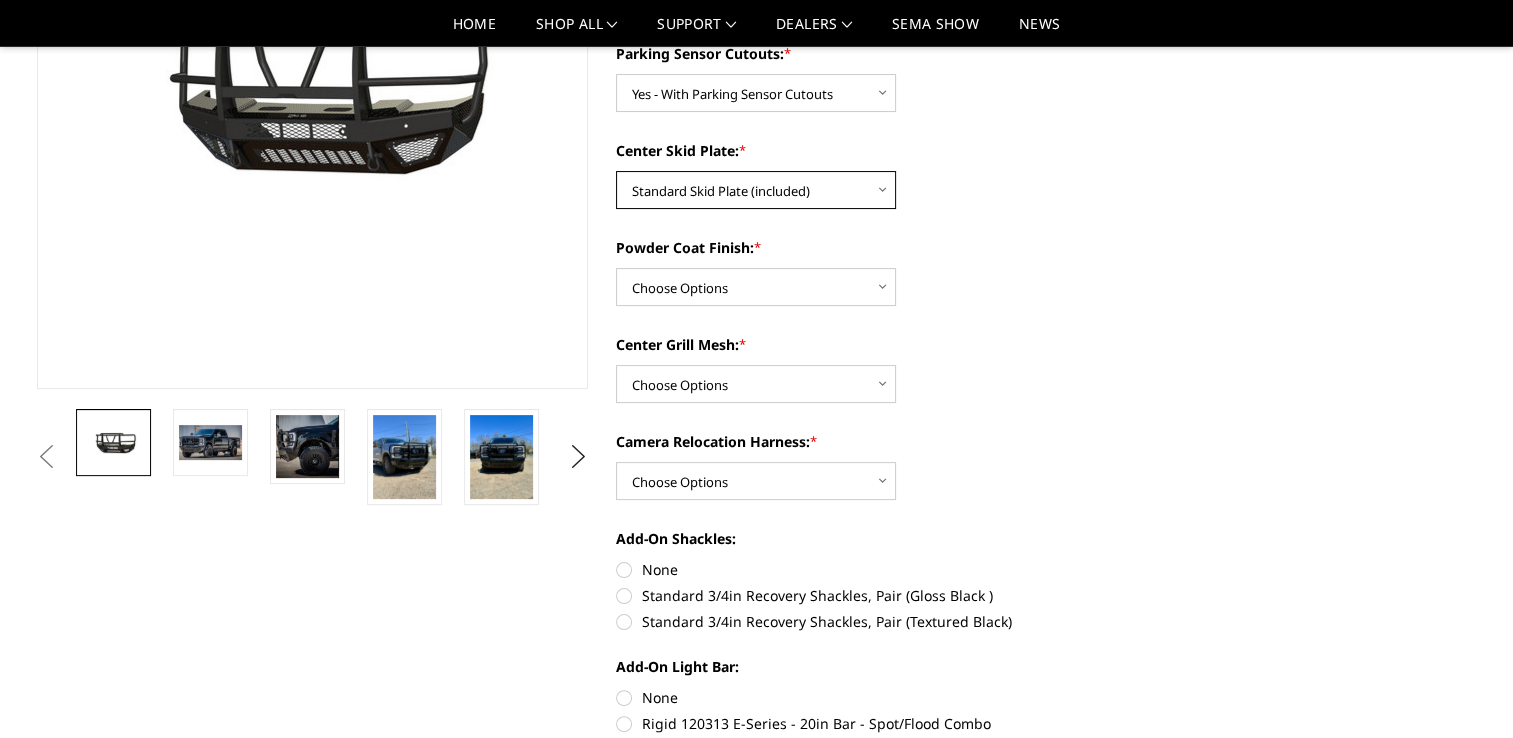 scroll, scrollTop: 300, scrollLeft: 0, axis: vertical 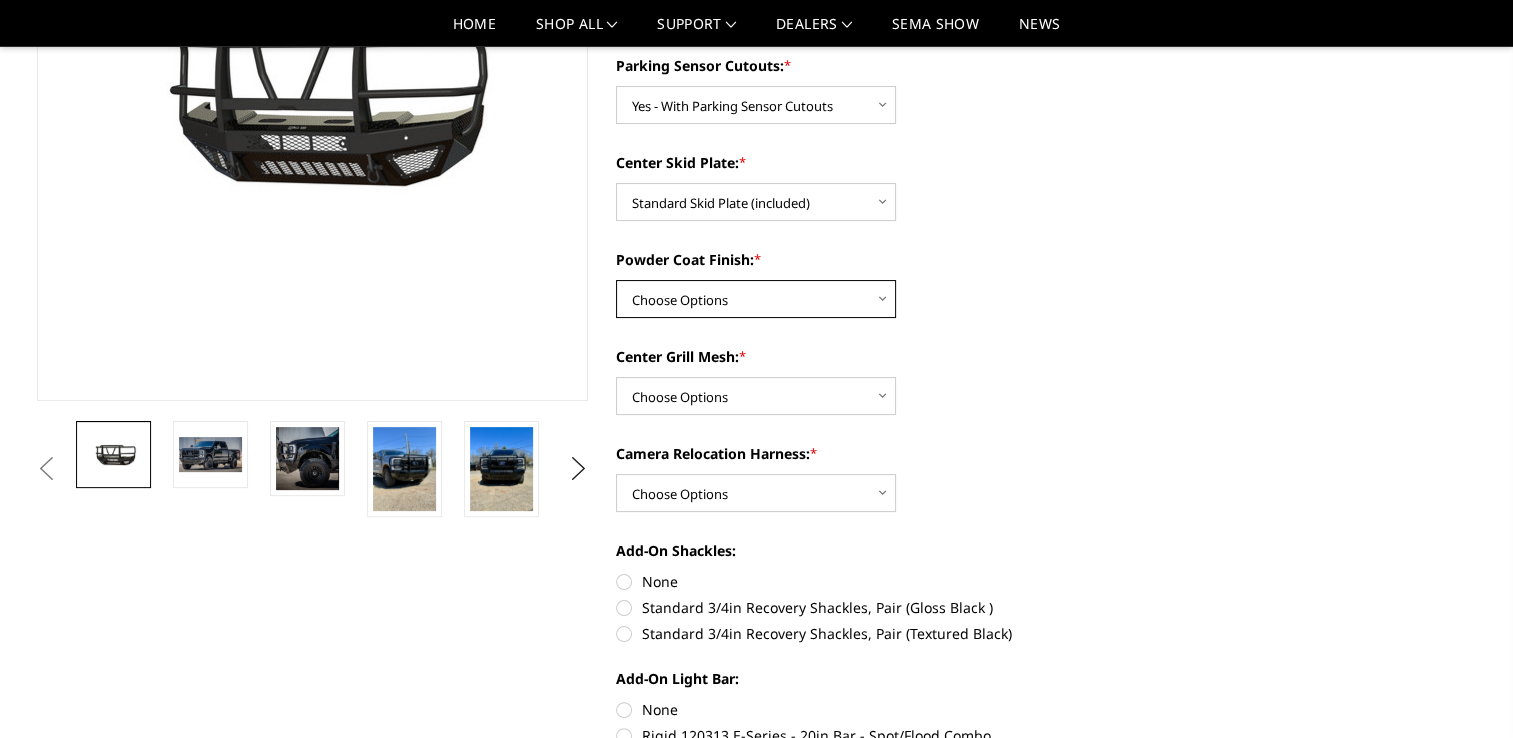 click on "Choose Options
Bare Metal
Gloss Black Powder Coat
Textured Black Powder Coat" at bounding box center (756, 299) 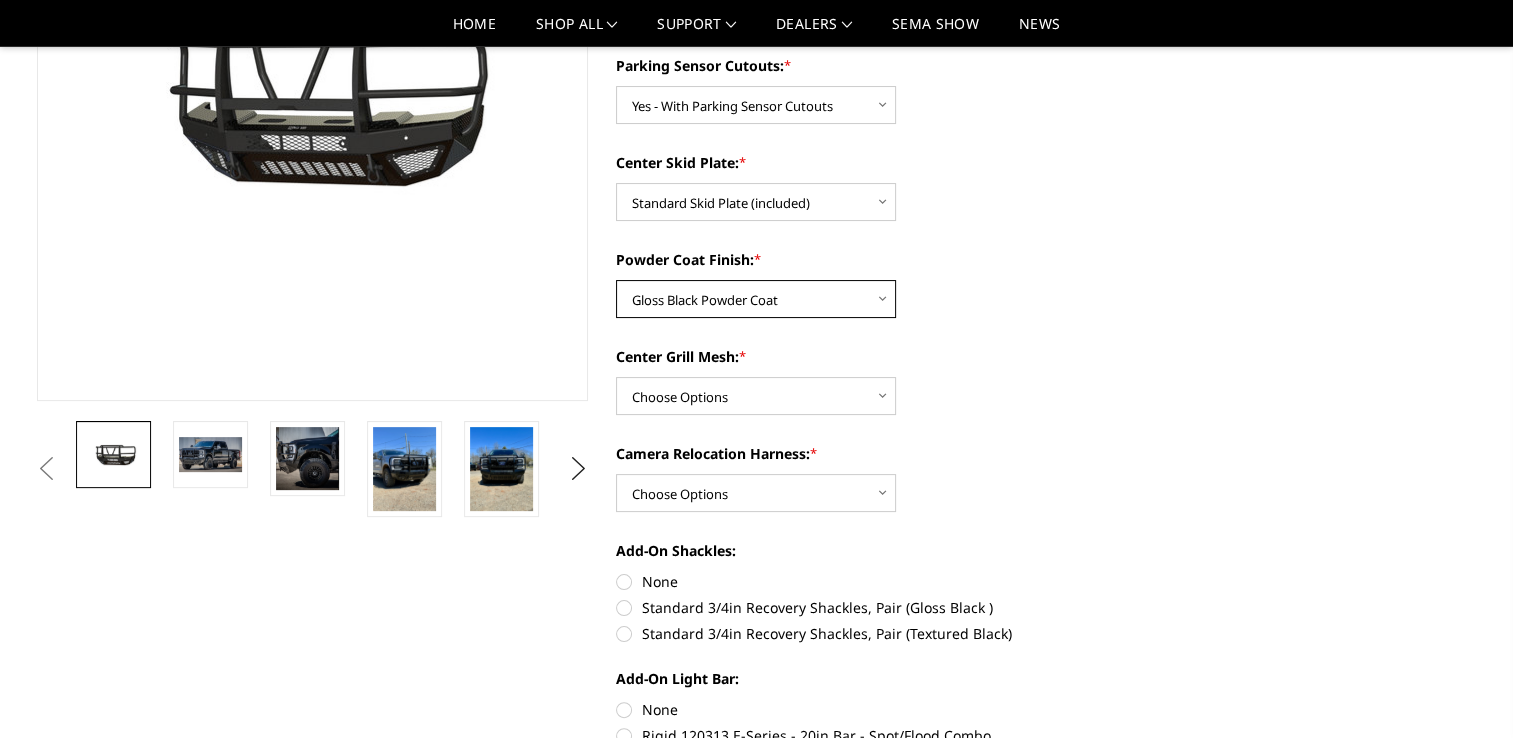 click on "Choose Options
Bare Metal
Gloss Black Powder Coat
Textured Black Powder Coat" at bounding box center [756, 299] 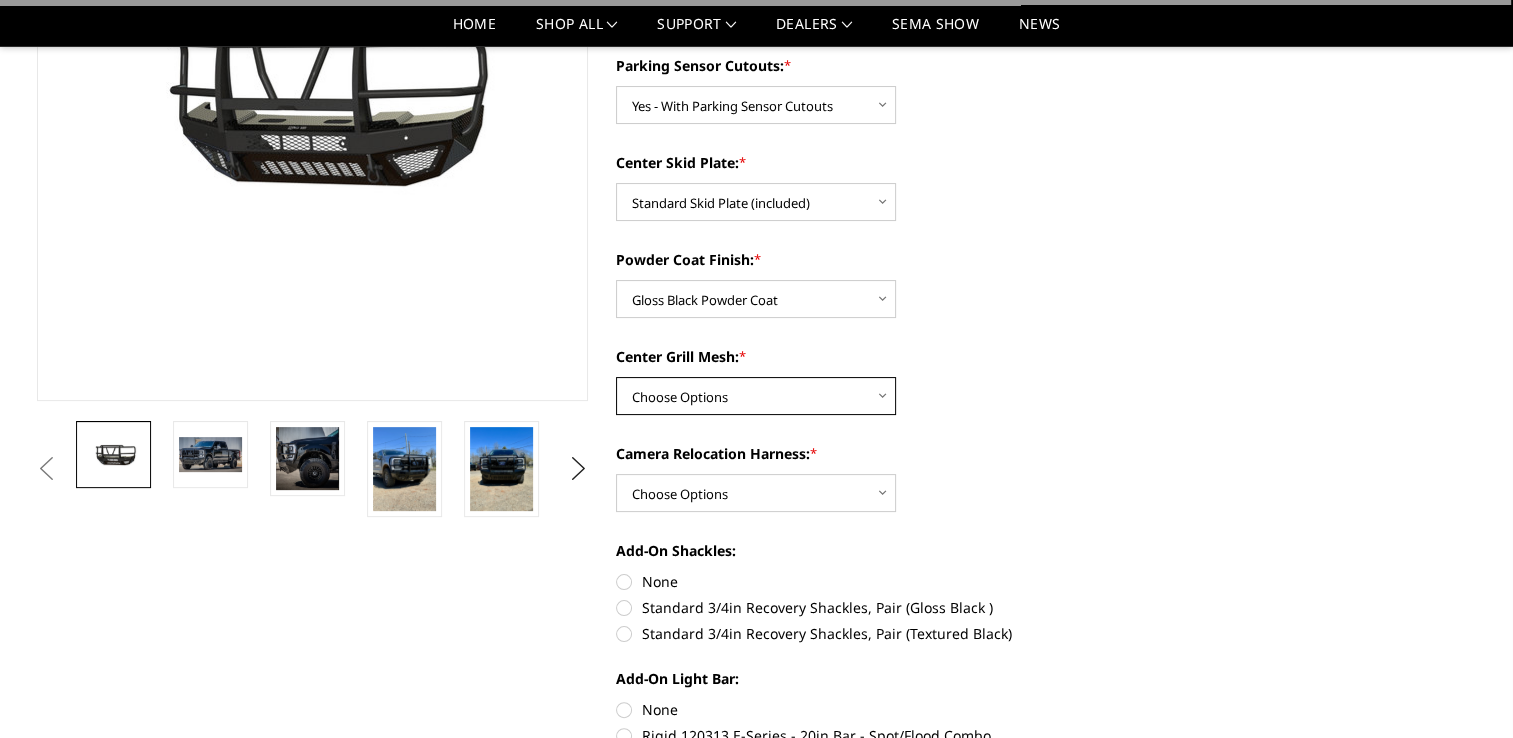 click on "Choose Options
With expanded metal
Without expanded metal" at bounding box center [756, 396] 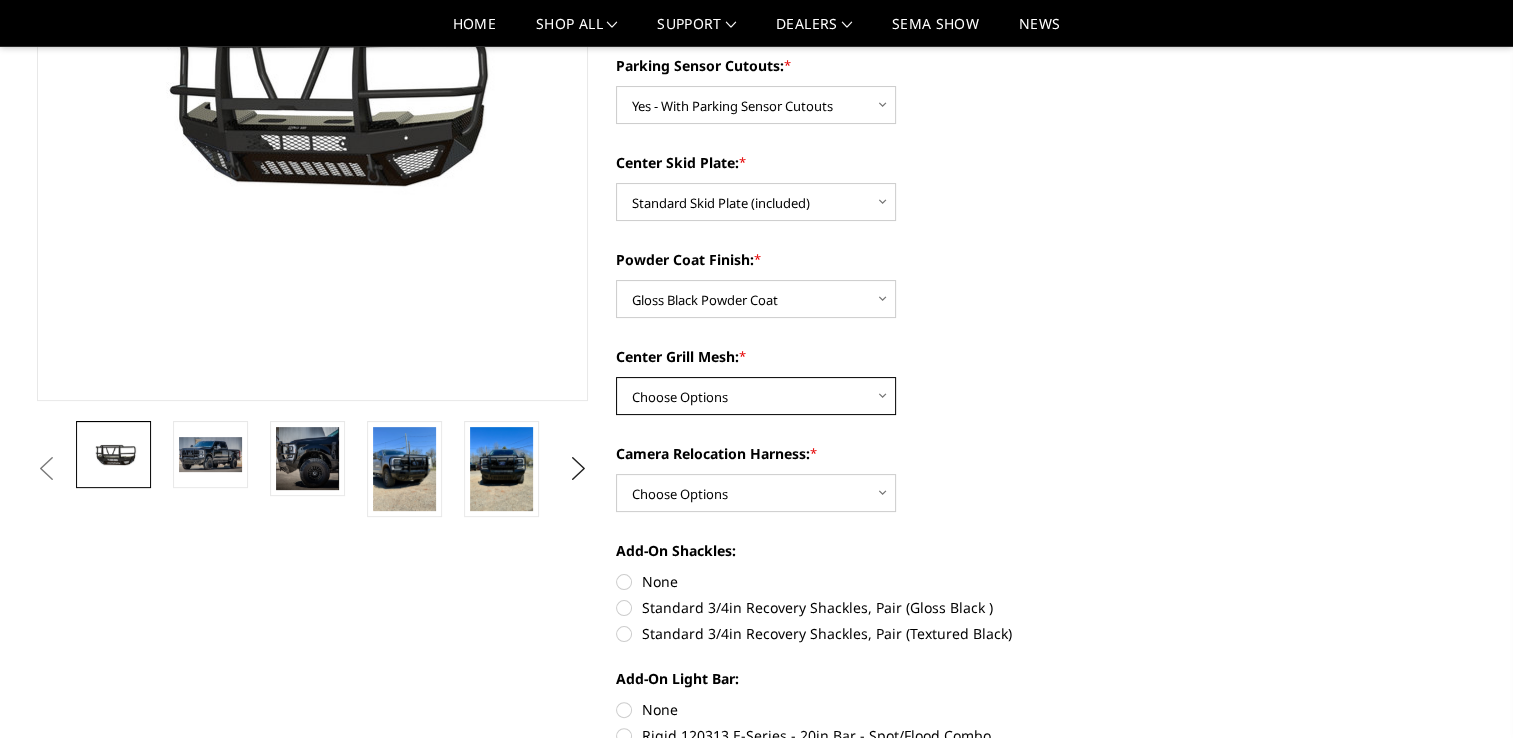 select on "3752" 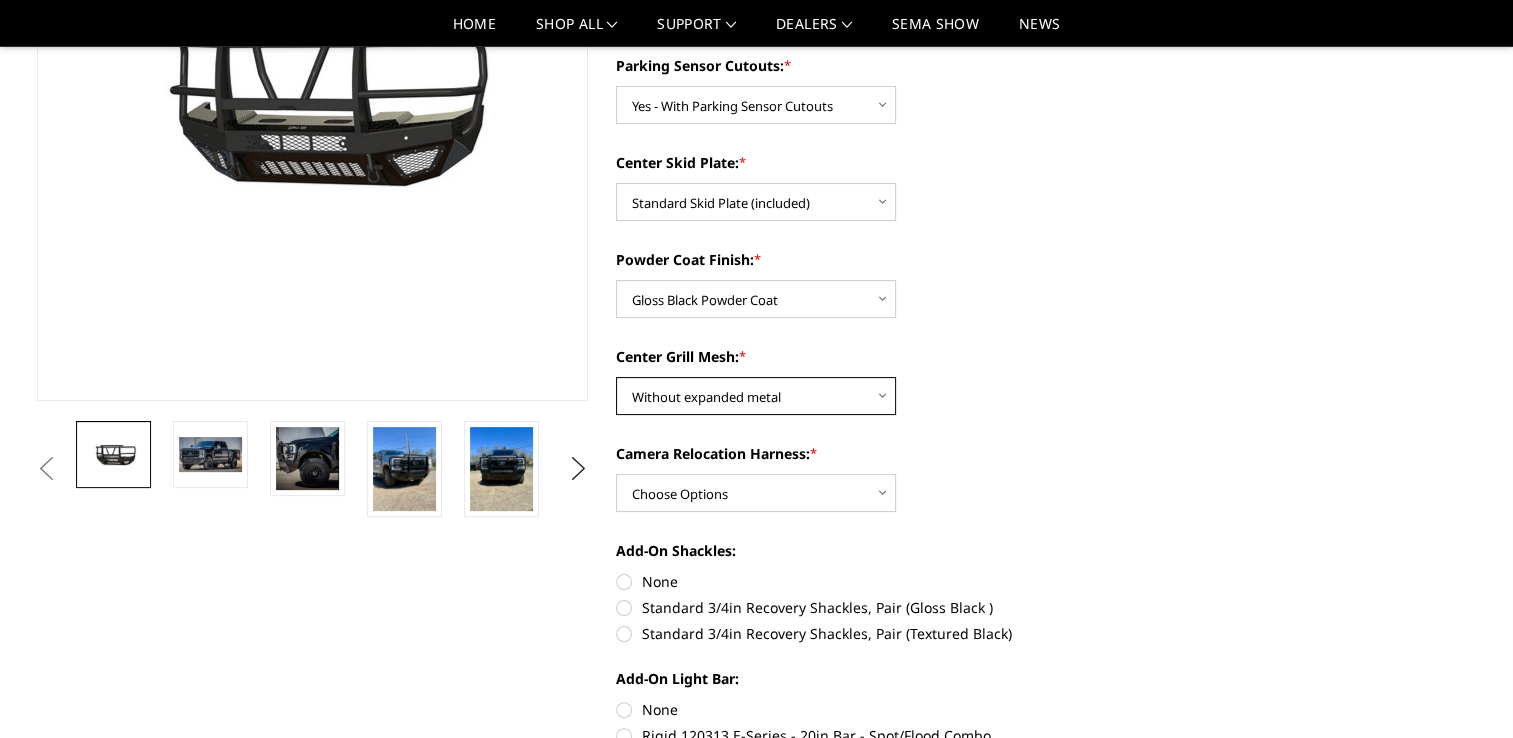 click on "Choose Options
With expanded metal
Without expanded metal" at bounding box center (756, 396) 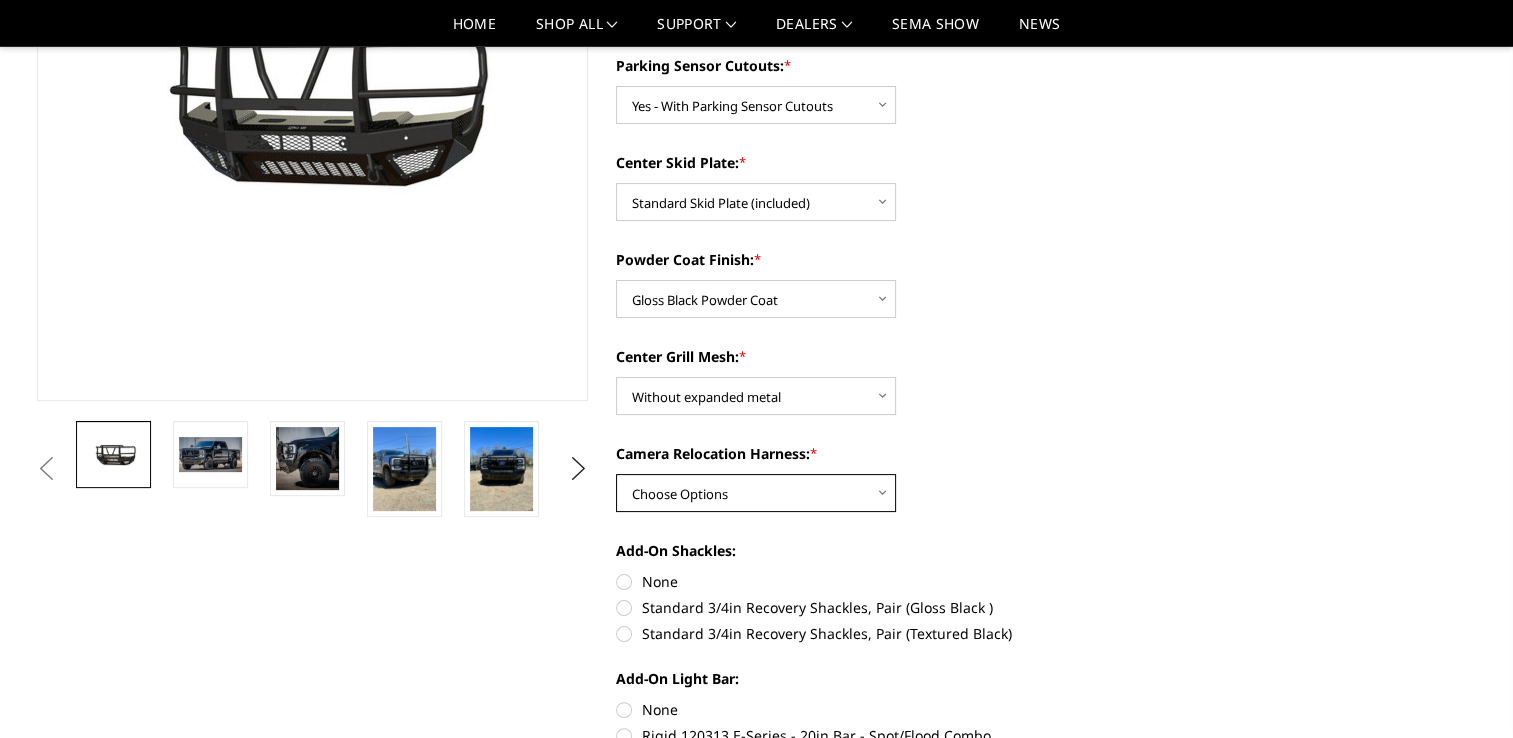 click on "Choose Options
With camera harness
Without camera harness" at bounding box center (756, 493) 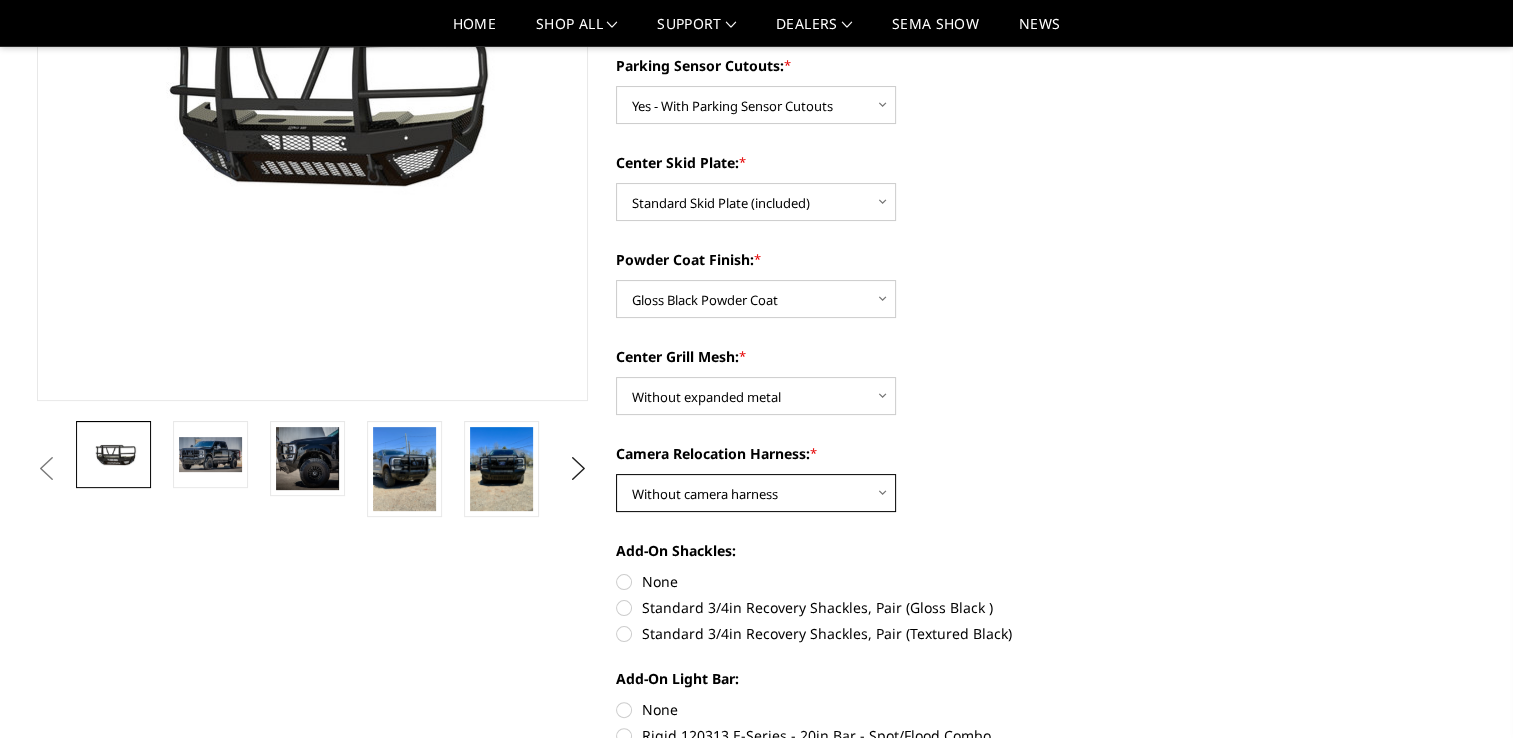 click on "Choose Options
With camera harness
Without camera harness" at bounding box center [756, 493] 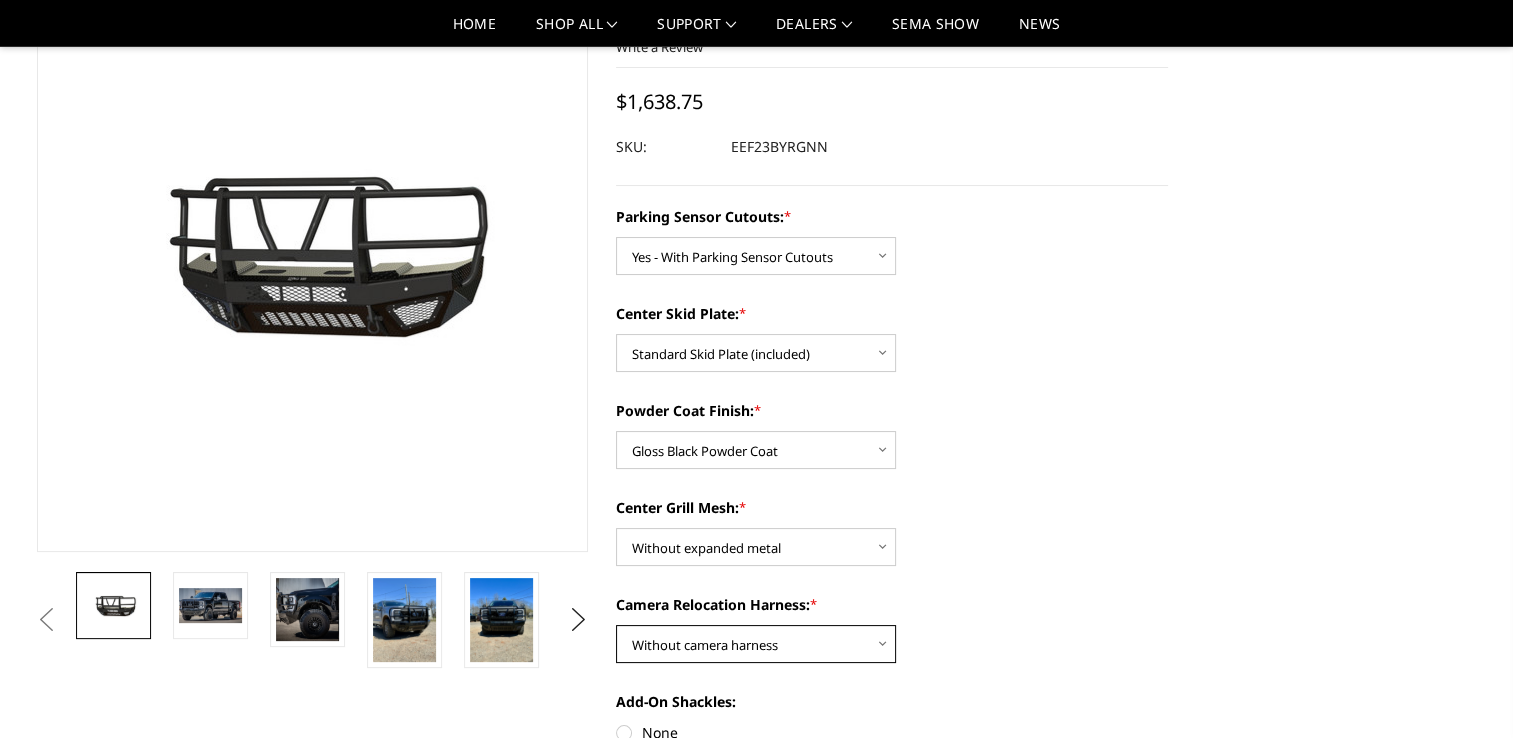 scroll, scrollTop: 0, scrollLeft: 0, axis: both 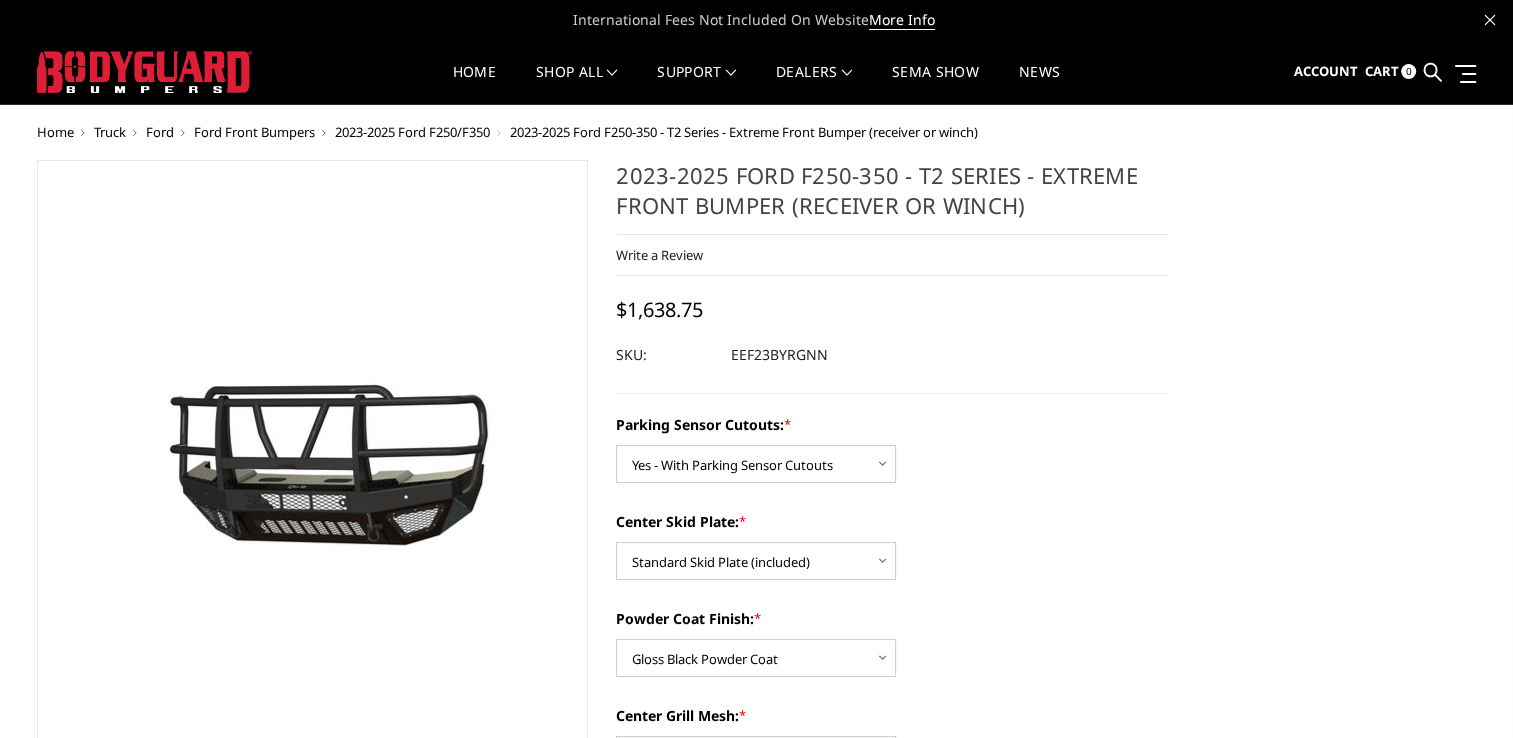 click on "Previous
Next" at bounding box center (757, 1349) 